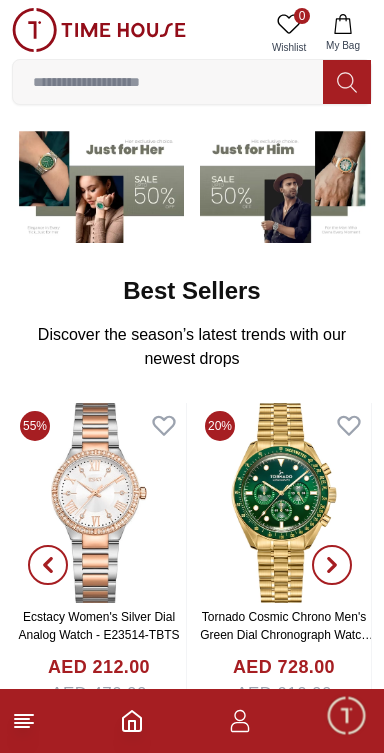 scroll, scrollTop: 153, scrollLeft: 0, axis: vertical 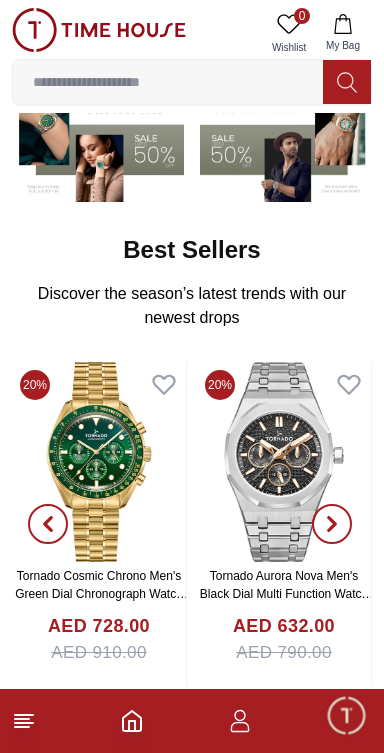 click 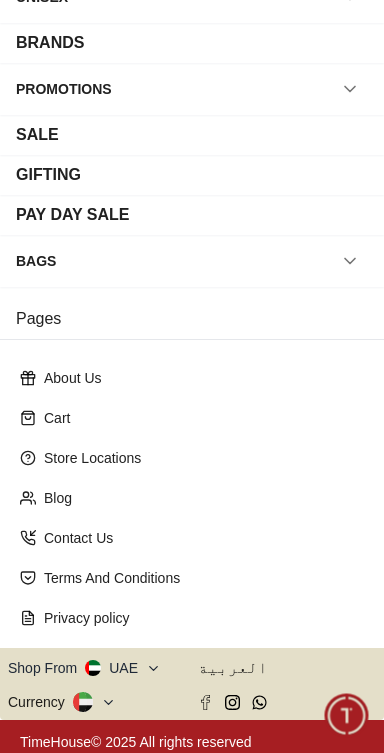 scroll, scrollTop: 270, scrollLeft: 0, axis: vertical 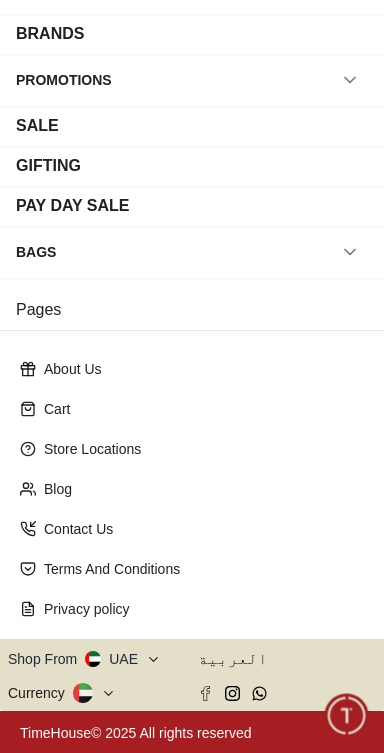 click on "Shop From [COUNTRY]" at bounding box center [84, 659] 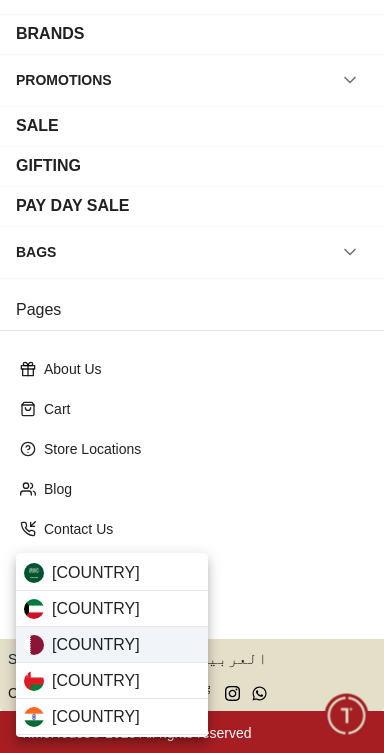 click on "[COUNTRY]" at bounding box center (112, 645) 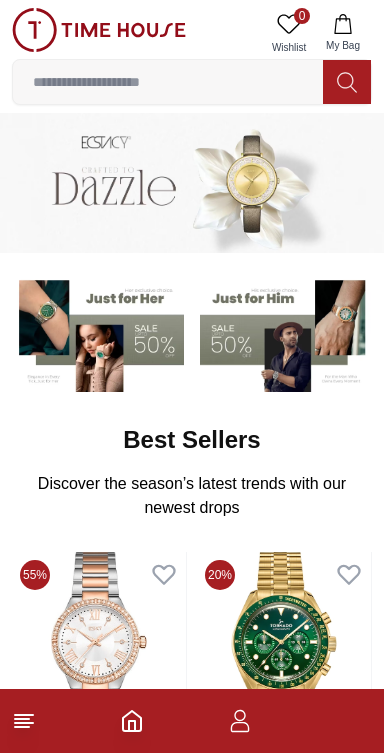 scroll, scrollTop: 0, scrollLeft: 0, axis: both 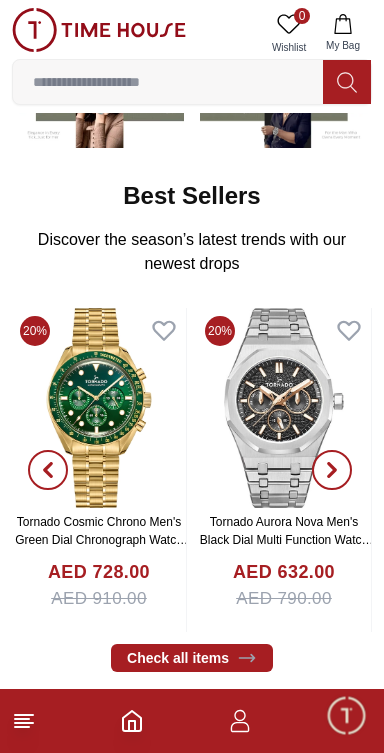 click 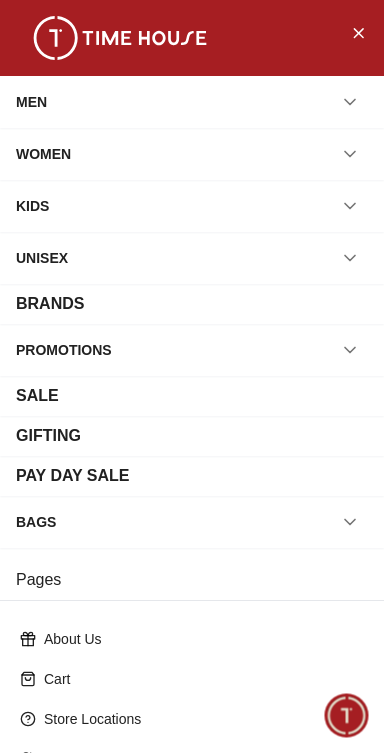 scroll, scrollTop: 270, scrollLeft: 0, axis: vertical 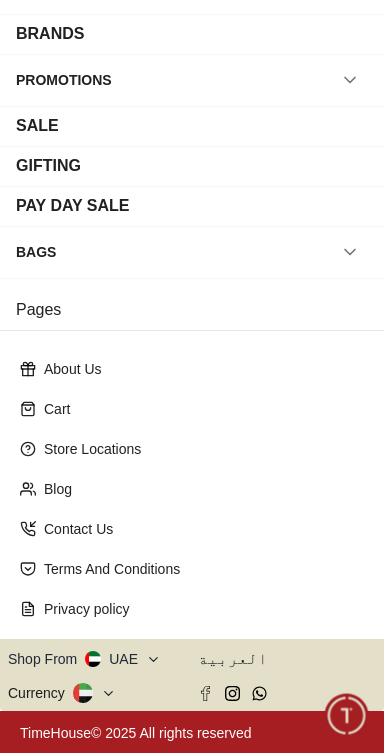 click 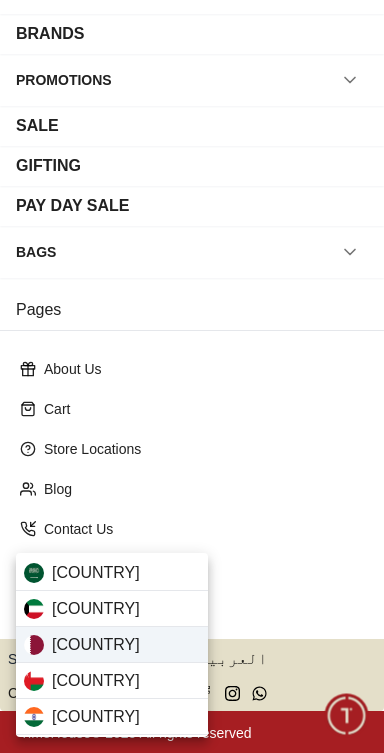 click on "[COUNTRY]" at bounding box center [112, 645] 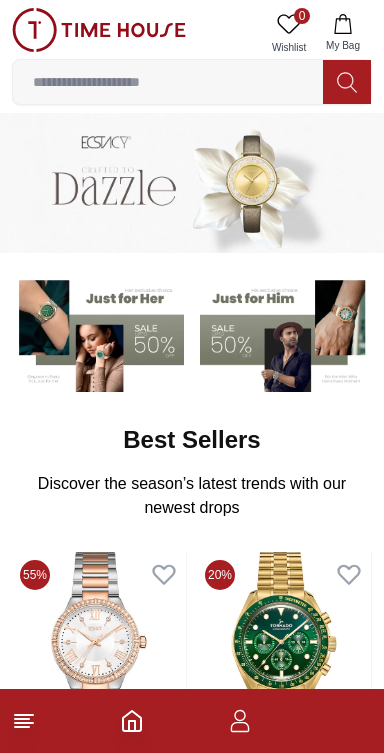 scroll, scrollTop: 0, scrollLeft: 0, axis: both 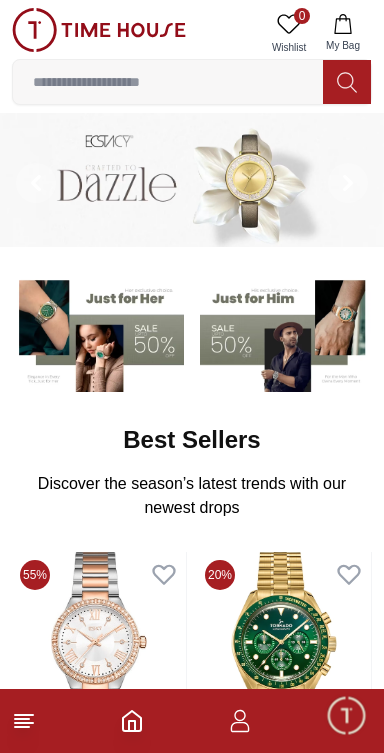 click at bounding box center (168, 82) 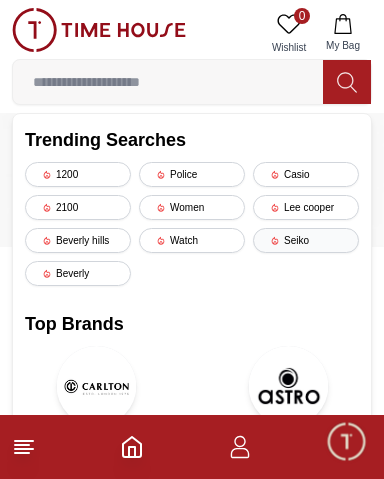 click on "Seiko" at bounding box center (306, 240) 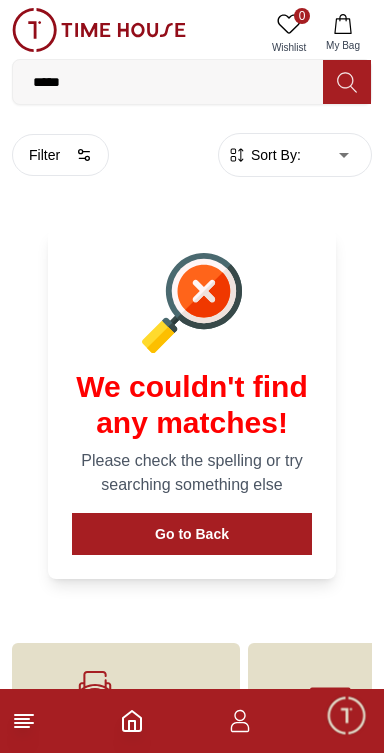 scroll, scrollTop: 94, scrollLeft: 0, axis: vertical 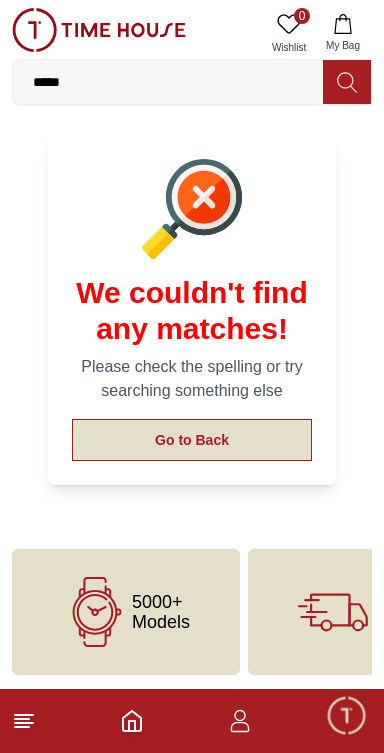 click on "Go to Back" at bounding box center [192, 440] 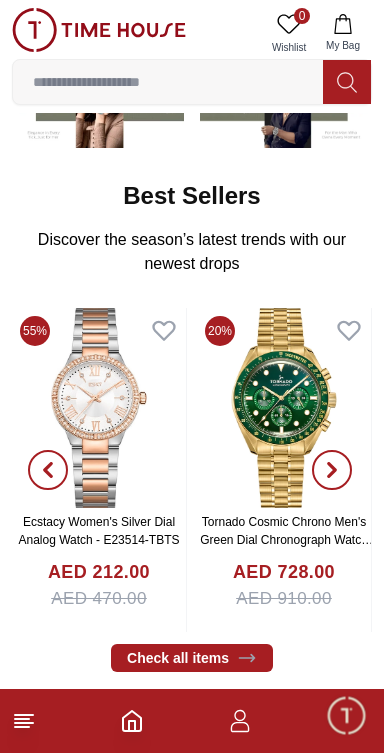 click at bounding box center [168, 82] 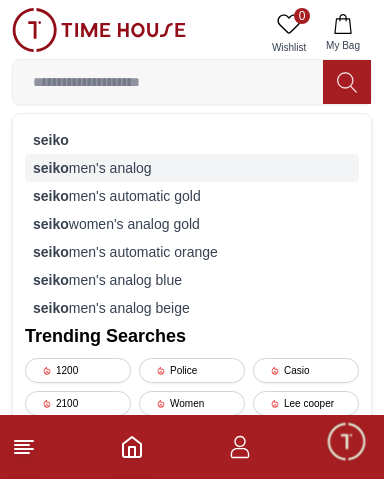 click on "seiko  men's analog" at bounding box center (192, 168) 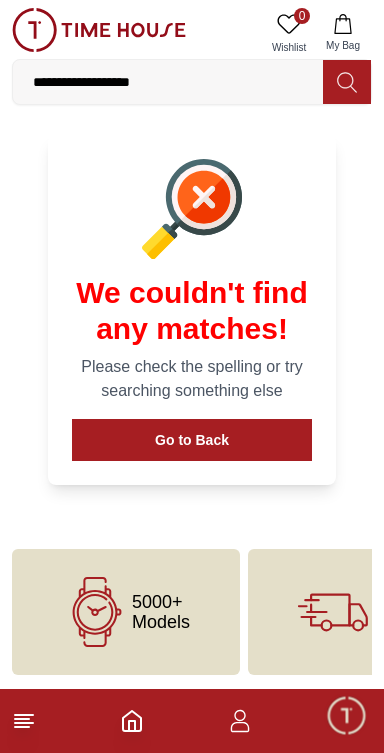 scroll, scrollTop: 0, scrollLeft: 0, axis: both 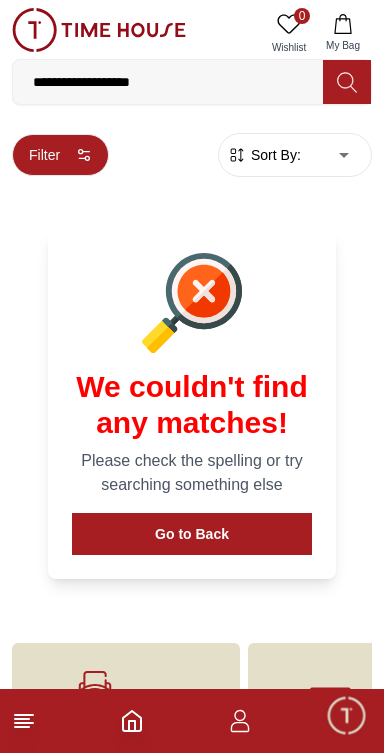 click 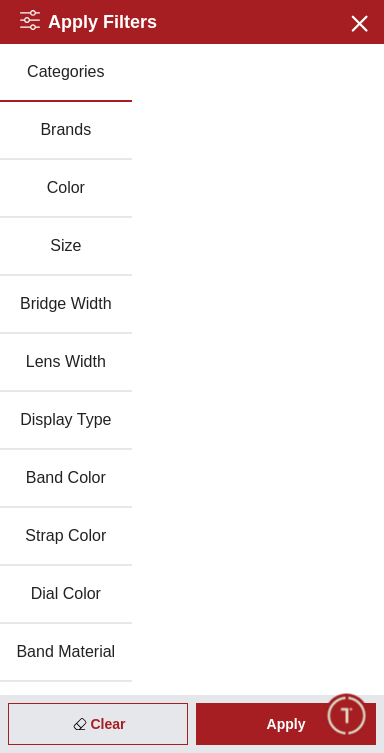 click on "Brands" at bounding box center (66, 131) 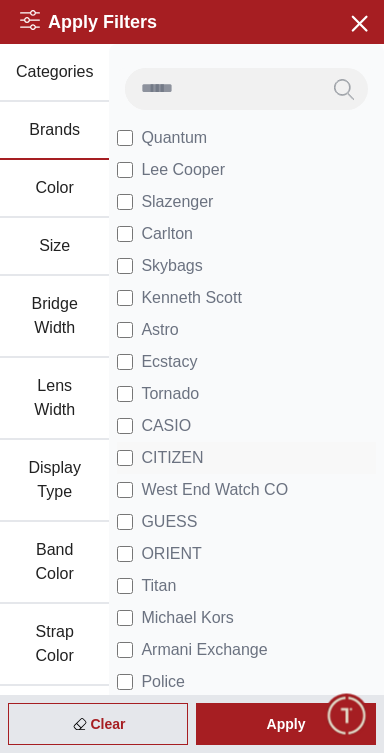 click on "CITIZEN" at bounding box center (172, 458) 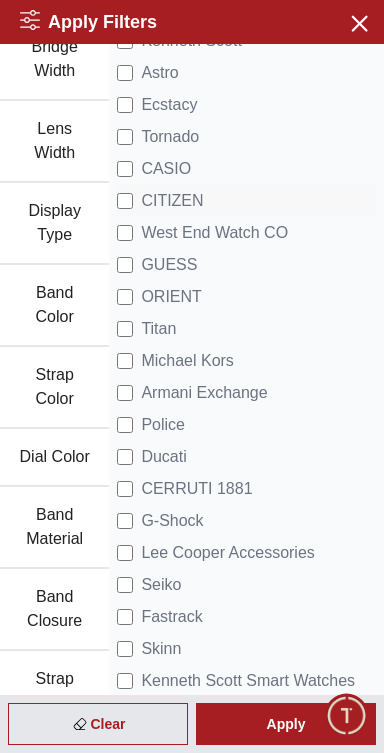 scroll, scrollTop: 258, scrollLeft: 0, axis: vertical 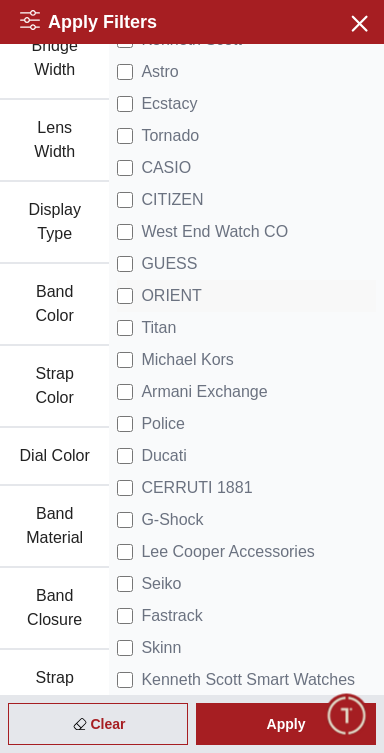 click on "ORIENT" at bounding box center (171, 296) 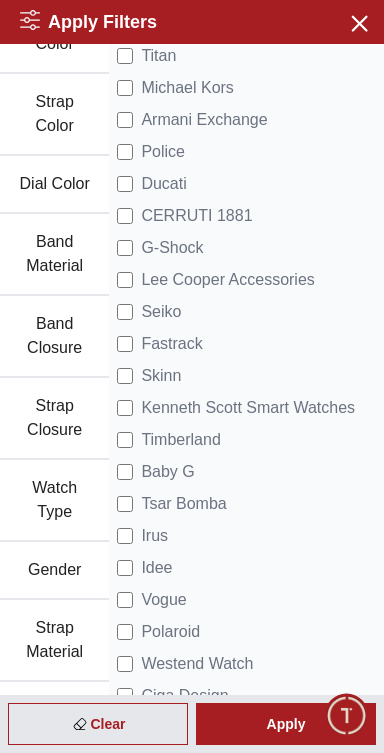 scroll, scrollTop: 532, scrollLeft: 0, axis: vertical 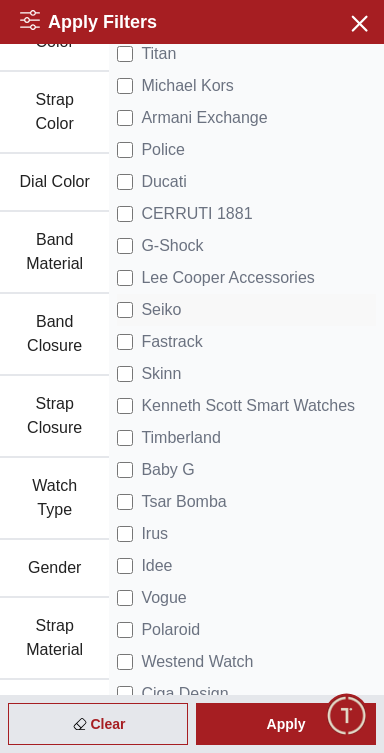 click on "Seiko" at bounding box center (161, 310) 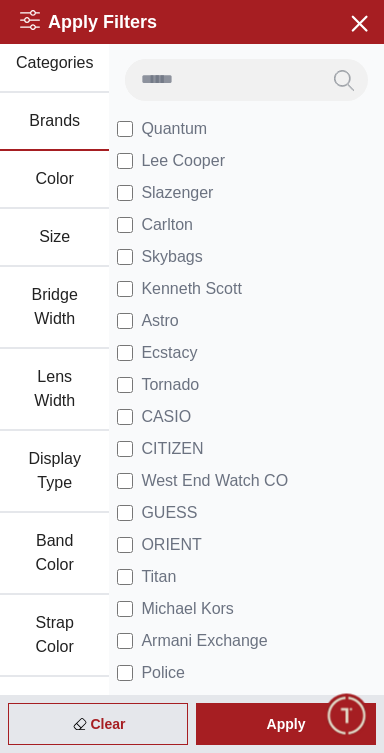 scroll, scrollTop: 0, scrollLeft: 0, axis: both 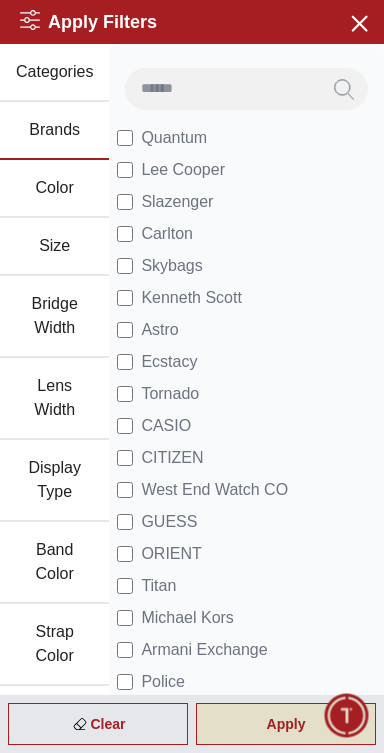 click on "Apply" at bounding box center [286, 724] 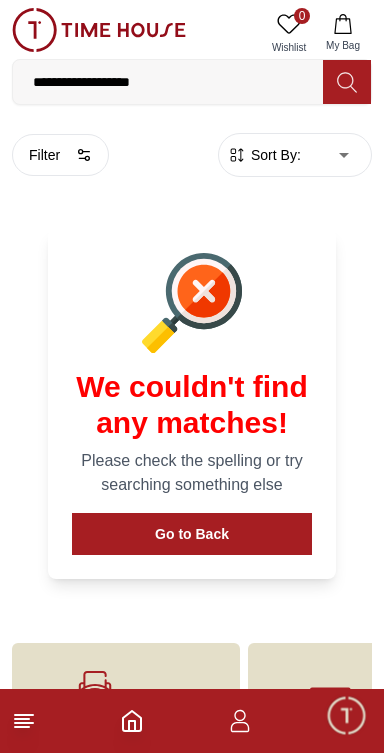 click on "**********" at bounding box center [168, 82] 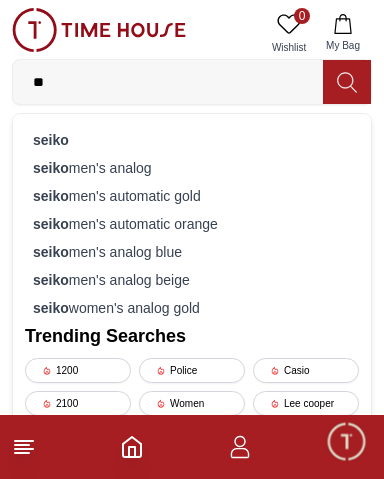 type on "*" 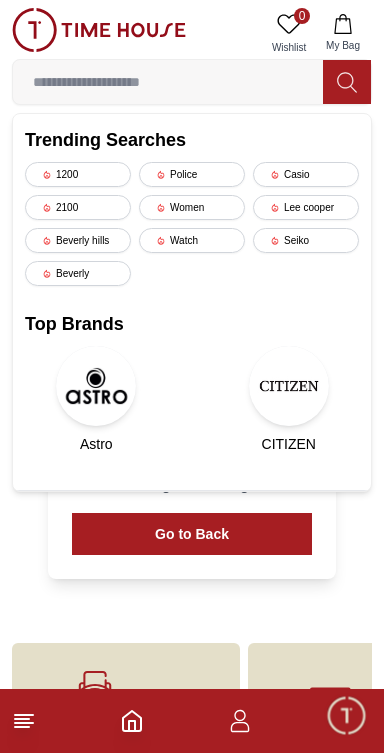 type 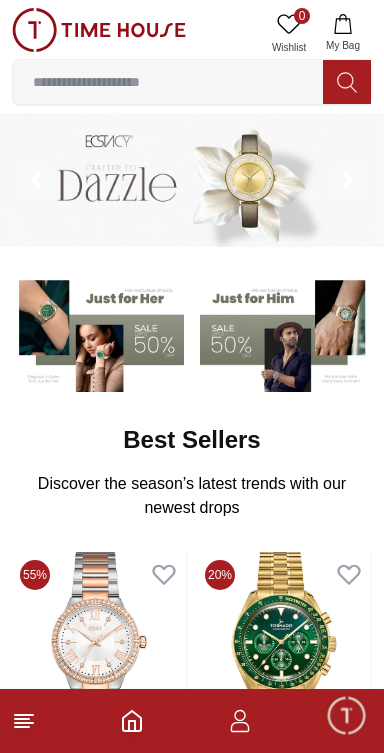 click 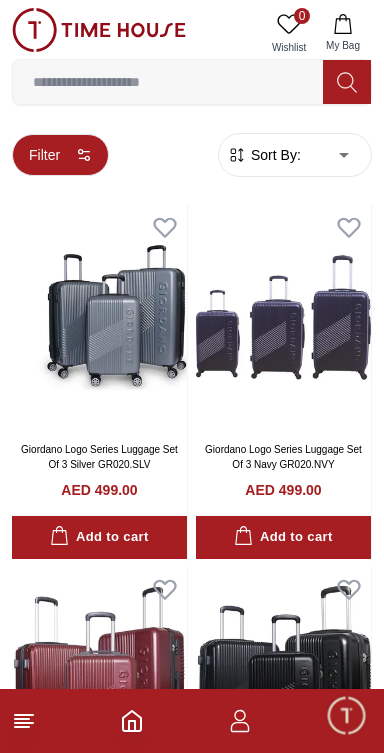 click on "Filter" at bounding box center [60, 155] 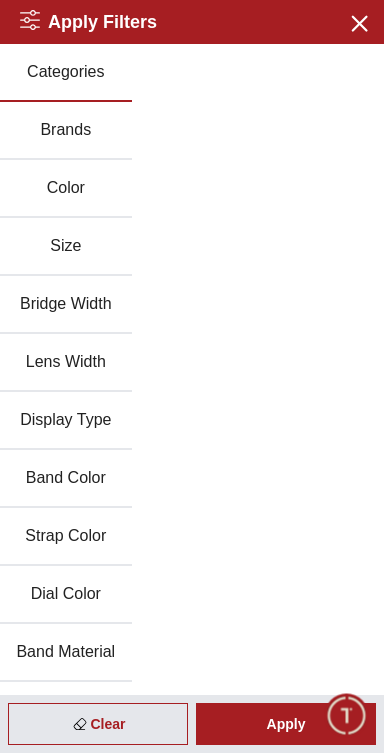 click on "Brands" at bounding box center [66, 131] 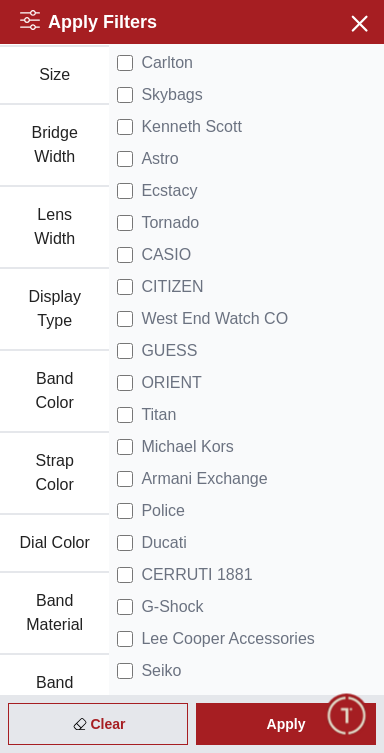 scroll, scrollTop: 158, scrollLeft: 0, axis: vertical 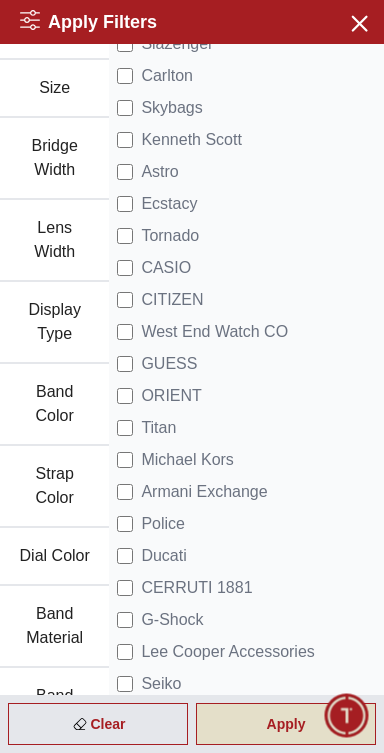 click on "Apply" at bounding box center (286, 724) 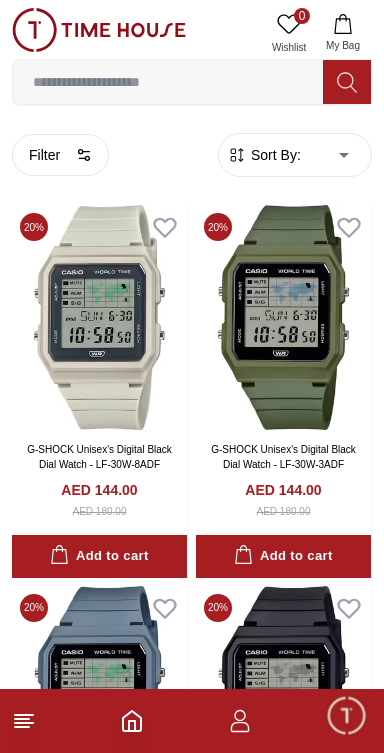 click on "100% Genuine products with International Warranty Shop From [COUNTRY] | العربية | Currency | 0 Wishlist My Bag Trending Searches 1200 Police Casio 2100 Women Lee cooper Beverly hills Watch Seiko Beverly Top Brands Quantum Carlton Astro CITIZEN Help Our Stores My Account 0 Wishlist My Bag Home Filter By Clear Brands Quantum Lee Cooper Slazenger Kenneth Scott Astro Ecstacy Tornado CASIO CITIZEN GUESS ORIENT Michael Kors Police Ducati CERRUTI 1881 G-Shock Lee Cooper Accessories Tsar Bomba Irus Idee Vogue Polaroid Ciga Design Giordano Color Black Green Blue Red Dark Blue Silver Silver / Black Orange Rose Gold Grey White Mop White White / Rose Gold Silver / Silver Dark Blue / Silver Silver / Gold Silver / Rose Gold Black / Black Black / Silver Black / Rose Gold Gold Yellow Dark Green Brown White / Silver Light Blue Black /Rose Gold Black /Grey Black /Red Black /Black Black / Rose Gold / Black Rose Gold / Black Rose Gold / Black / Black White Mop / Silver Blue / Rose Gold Pink Green /Silver 1" at bounding box center (192, 2096) 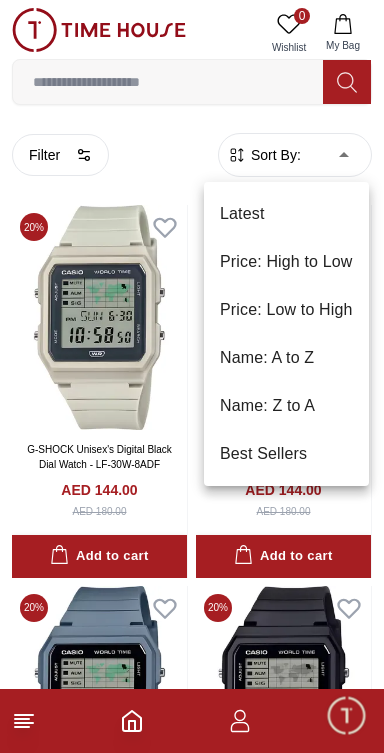 click on "Price: Low to High" at bounding box center [286, 310] 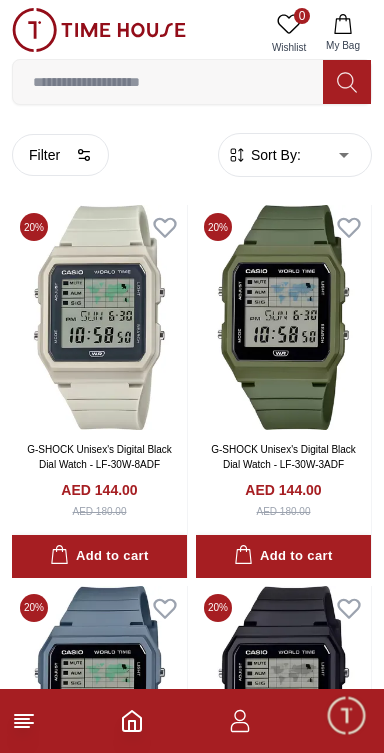 type on "*" 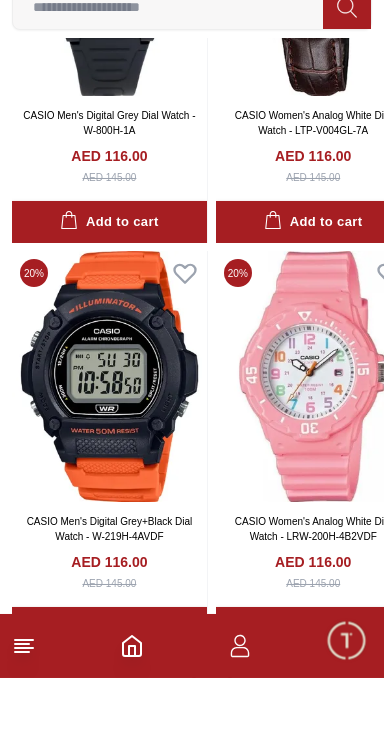 scroll, scrollTop: 7603, scrollLeft: 0, axis: vertical 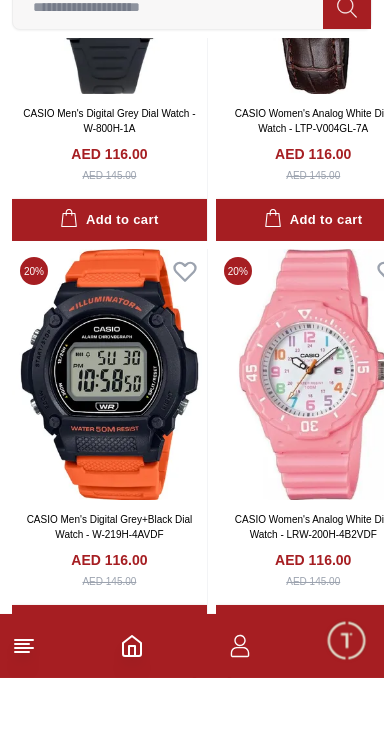 click 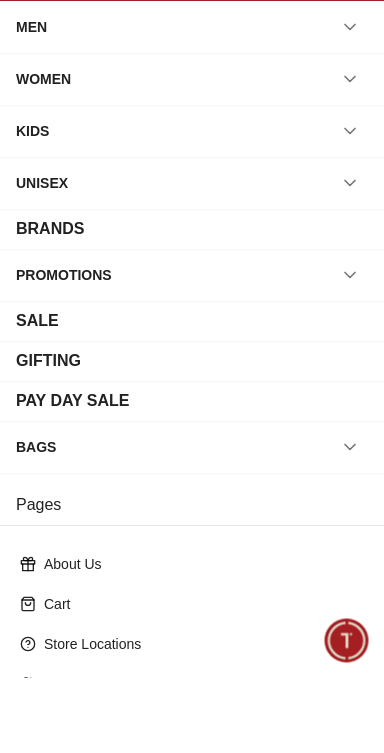 scroll, scrollTop: 270, scrollLeft: 0, axis: vertical 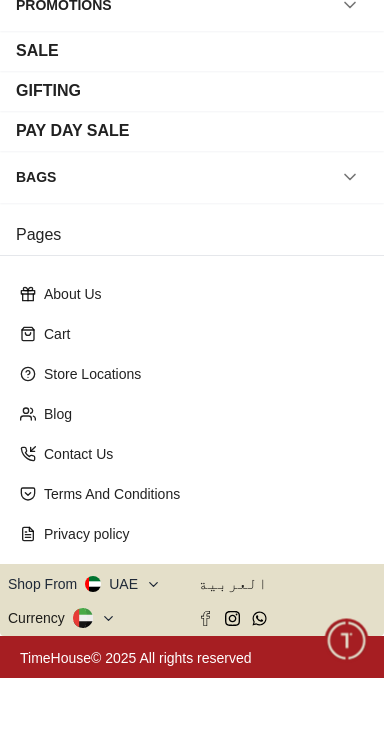 click on "Shop From [COUNTRY]" at bounding box center (84, 659) 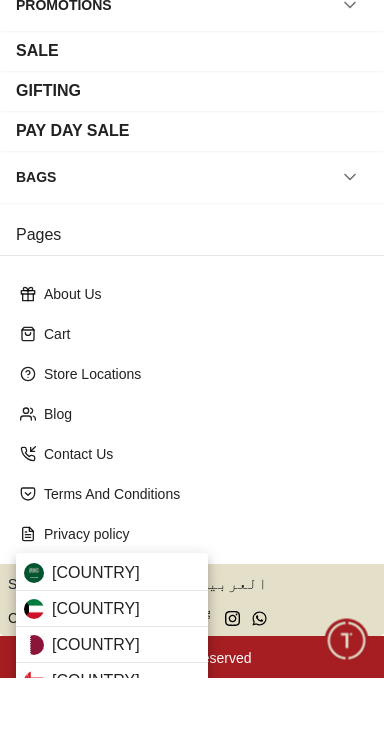 scroll, scrollTop: 7603, scrollLeft: 0, axis: vertical 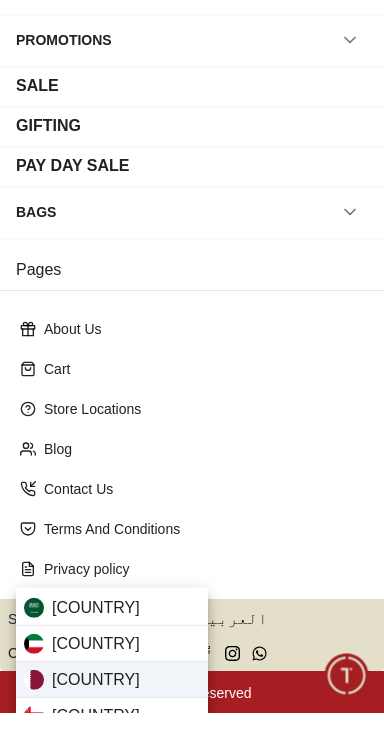 click on "[COUNTRY]" at bounding box center [112, 720] 